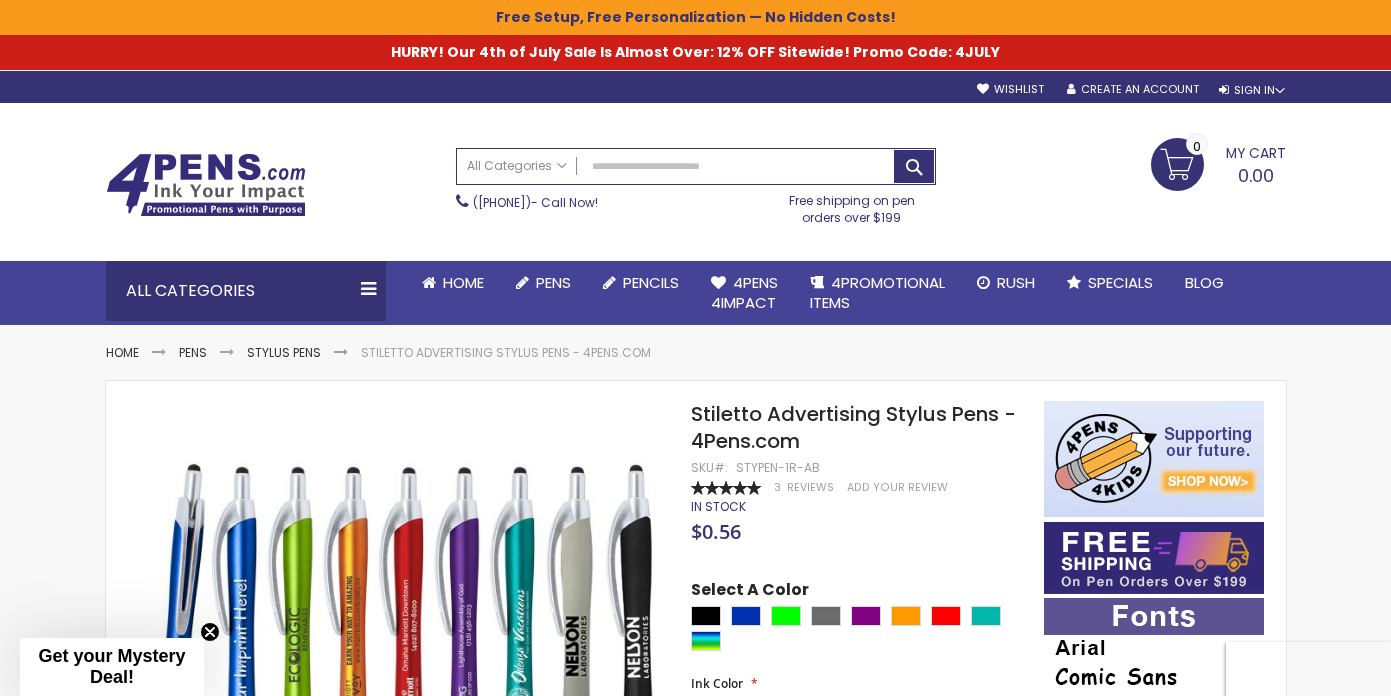 scroll, scrollTop: 0, scrollLeft: 0, axis: both 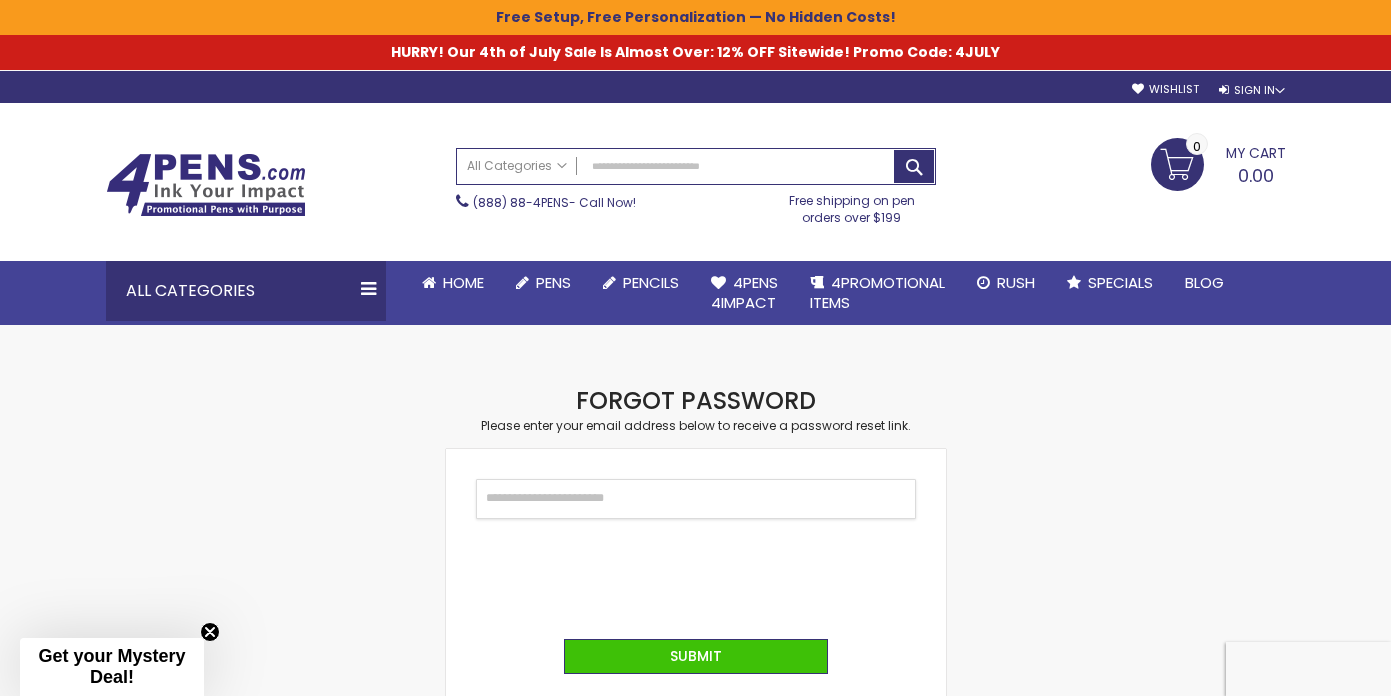 click on "Email" at bounding box center (696, 499) 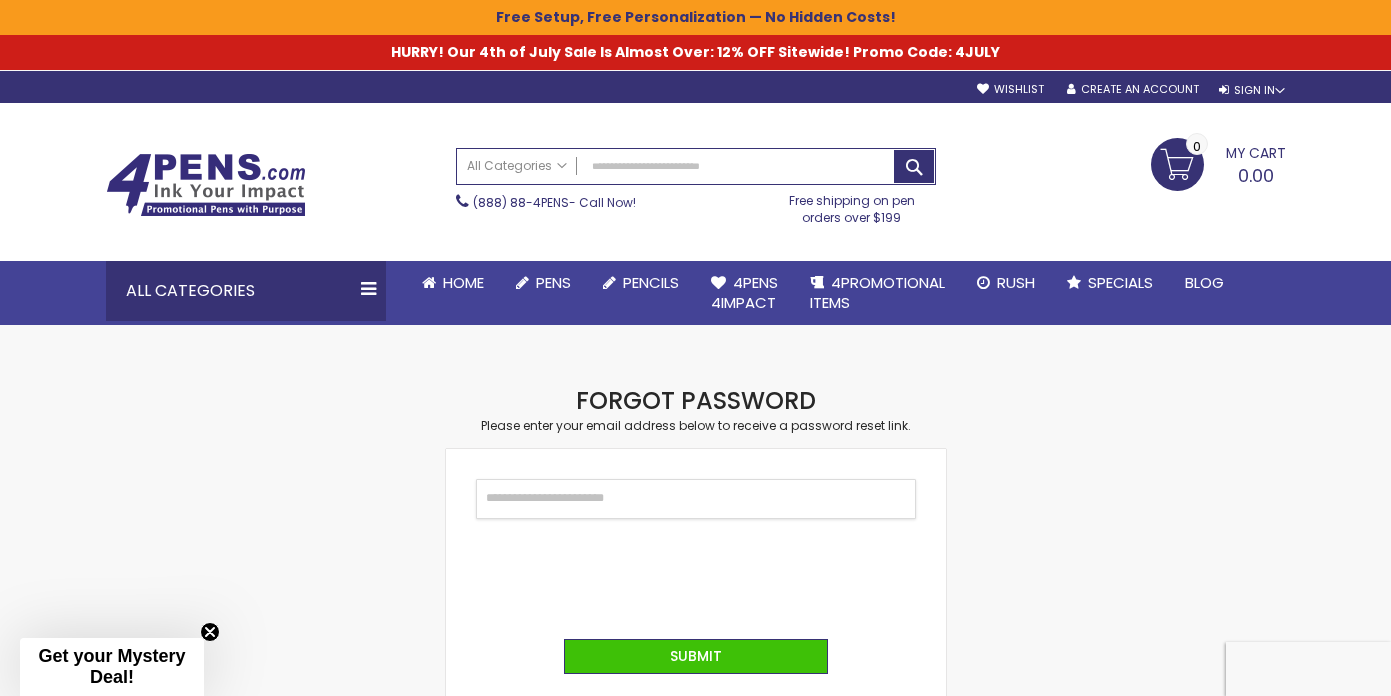 type on "**********" 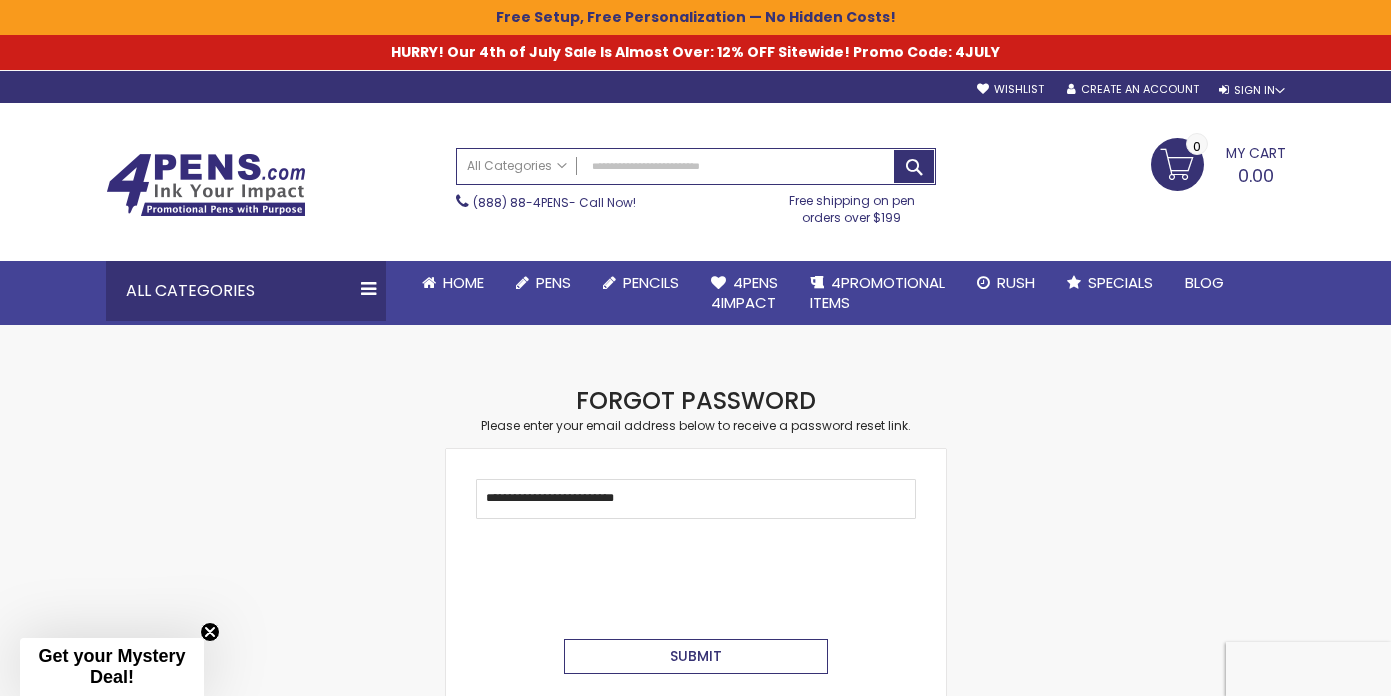 click on "Submit" at bounding box center [696, 656] 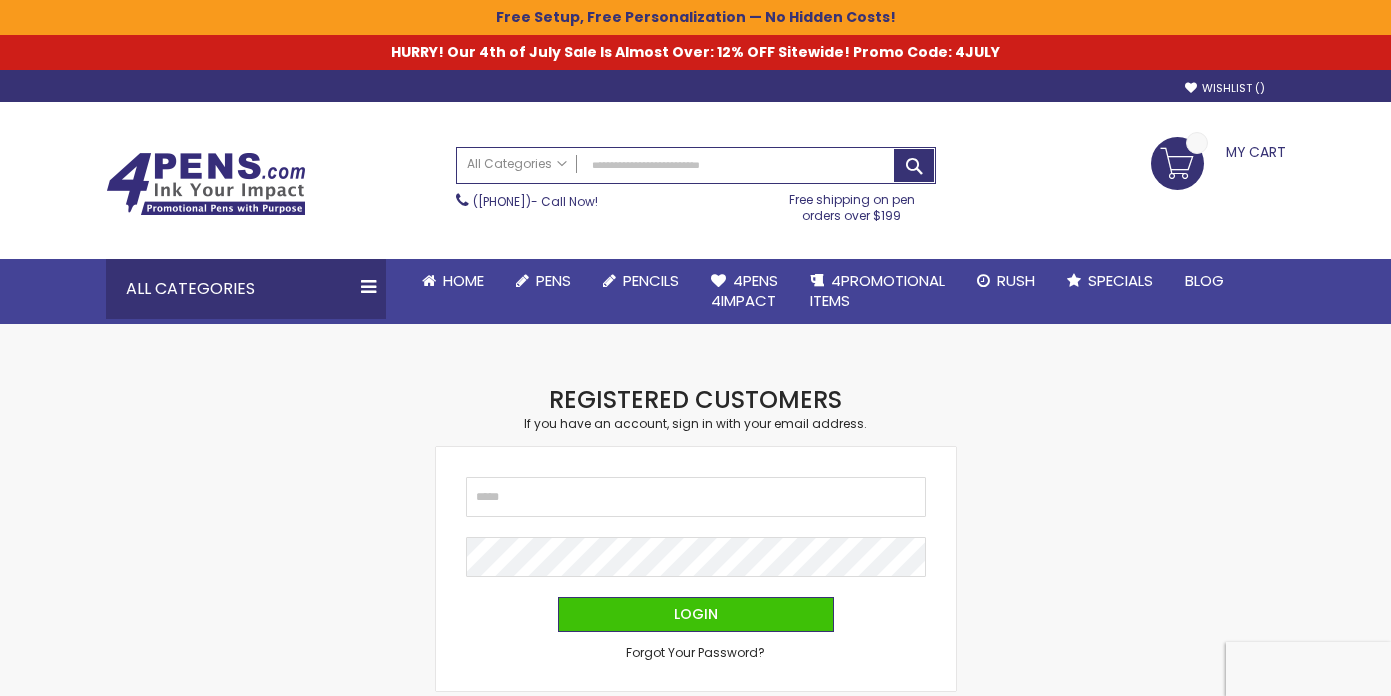 scroll, scrollTop: 0, scrollLeft: 0, axis: both 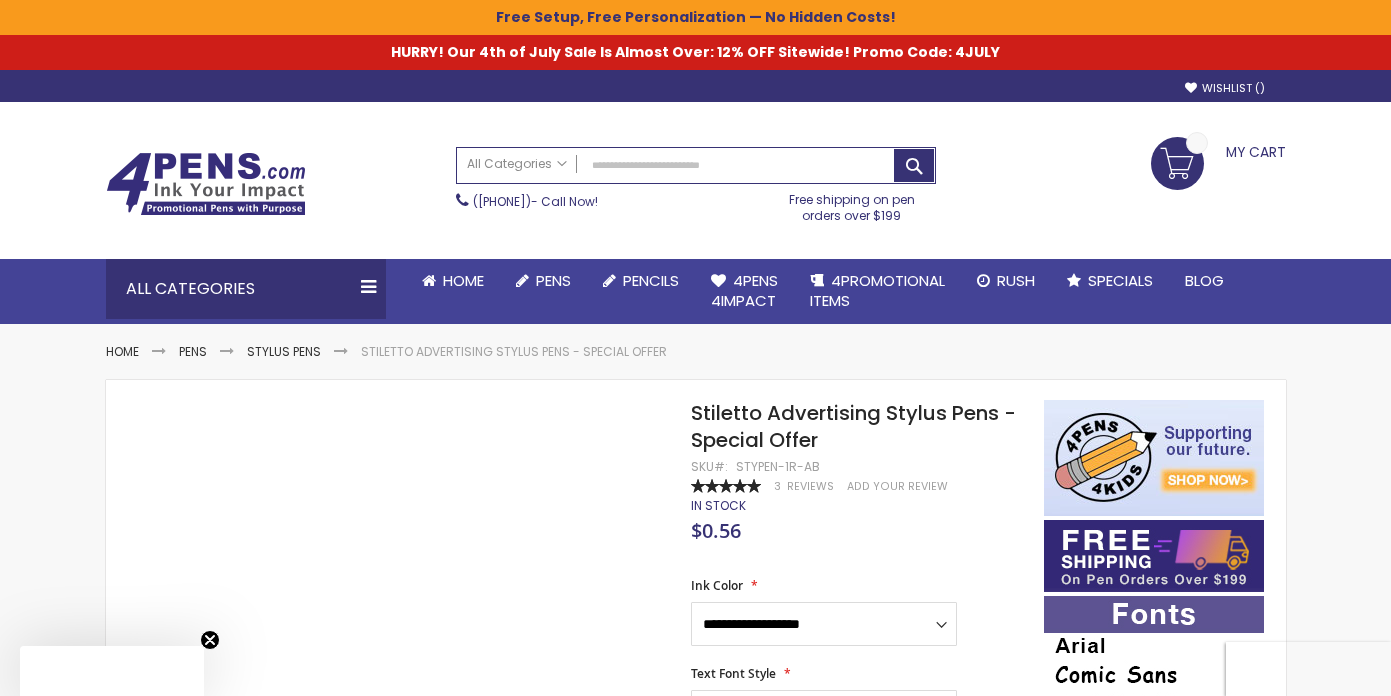 click on "Skip to the end of the images gallery
Skip to the beginning of the images gallery
Stiletto Advertising Stylus Pens - Special Offer
SKU
STYPEN-1R-AB
Rating:
100                          % of  100
3
Reviews
Add Your Review
In stock
Only  %1  left
$0.56" at bounding box center (575, 1157) 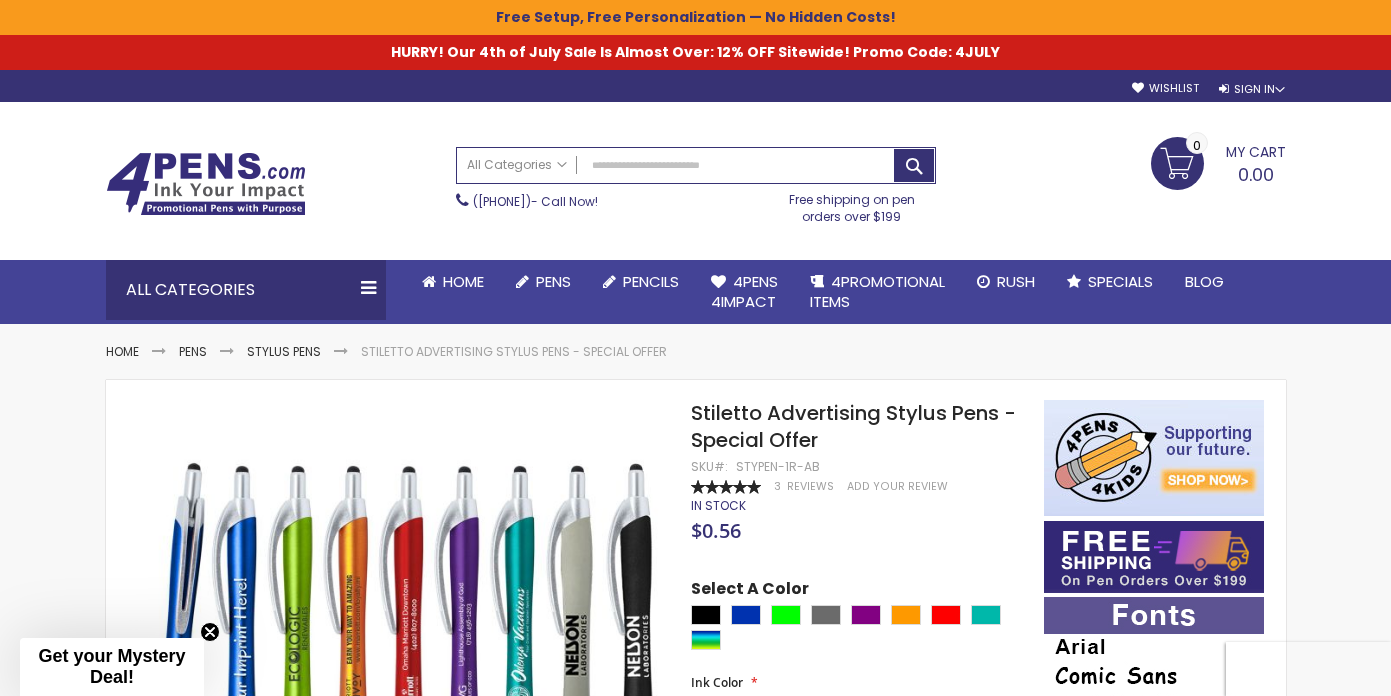click on "Toggle Nav
Search
All Categories
All Categories
Pens Plastic Pens Metal Pens Grip Pens Laser Engraved Pens LaserMax® Pens Retractable Pens Wedding Pens BIC® Pens Gel Pens Value Pens Stylus Pens Light Up Pens Stick Pens Mirror Etched Twist Pen Rollerball Antimicrobial Pens Low Minimum Pens Blue ink Pens Pen Gift Sets Hybrid ink Pens Full Color Logo Pens Eco Friendly Pens Novelty Pens USA Pens Multi Color Pens Executive Pens Scented Pens Garland Pens Highlighters New Pens Bestseller Pens Church Pens and Religious Gifts Pencils Carpenter Pencils Mechanical Pencils Custom Golf Pencils Standard #2 Pencils hp-featured Realtor Pens - Promotional Products Promotional Items Custom Mugs Valentine's Day Promotional Gifts Custom Keychains Custom Koozies - Can Coolers Custom Sticky Notes Custom Umbrellas Custom Notebooks Custom Tumblers" at bounding box center [696, 185] 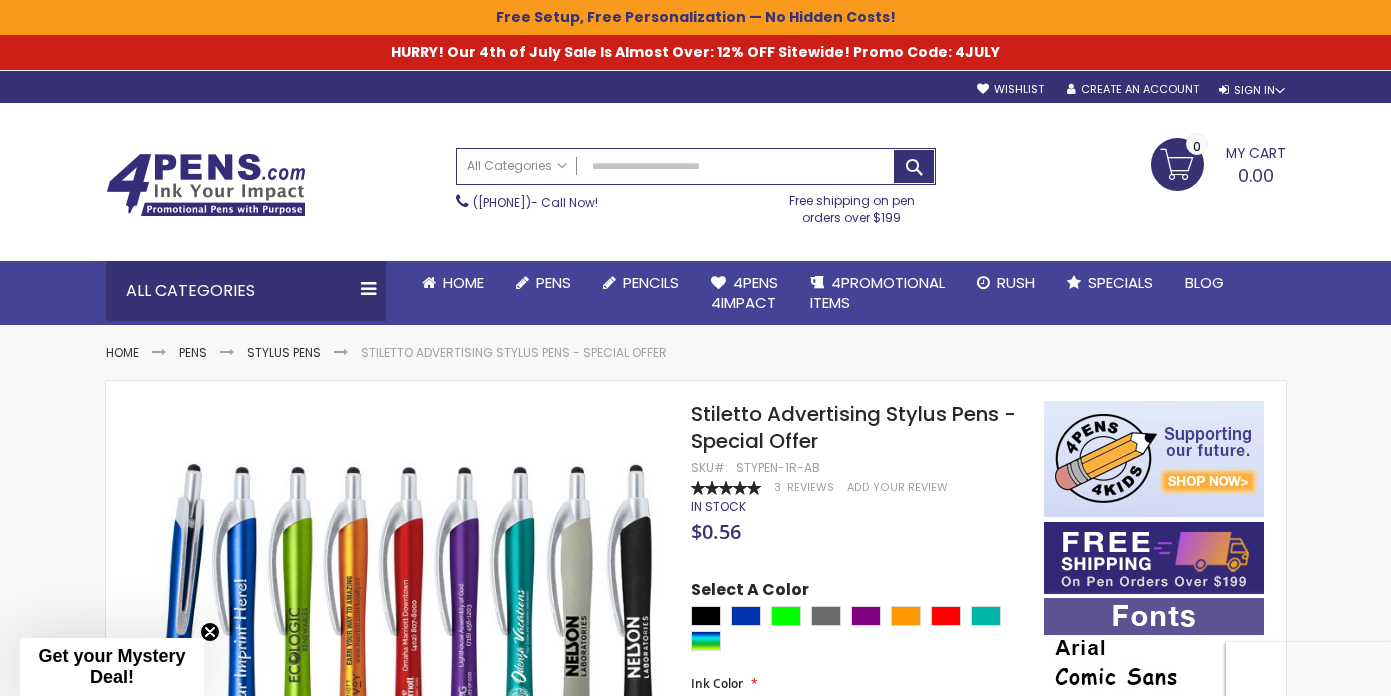 click on "Toggle Nav
Search
All Categories
All Categories
Pens Plastic Pens Metal Pens Grip Pens Laser Engraved Pens LaserMax® Pens Retractable Pens Wedding Pens BIC® Pens Gel Pens Value Pens Stylus Pens Light Up Pens Stick Pens Mirror Etched Twist Pen Rollerball Antimicrobial Pens Low Minimum Pens Blue ink Pens Pen Gift Sets Hybrid ink Pens Full Color Logo Pens Eco Friendly Pens Novelty Pens USA Pens Multi Color Pens Executive Pens Scented Pens Garland Pens Highlighters New Pens Bestseller Pens Church Pens and Religious Gifts Pencils Carpenter Pencils Mechanical Pencils Custom Golf Pencils Standard #2 Pencils hp-featured Realtor Pens - Promotional Products Promotional Items Custom Mugs Valentine's Day Promotional Gifts Custom Keychains Custom Koozies - Can Coolers Custom Sticky Notes Custom Umbrellas Custom Notebooks Custom Tumblers" at bounding box center [696, 181] 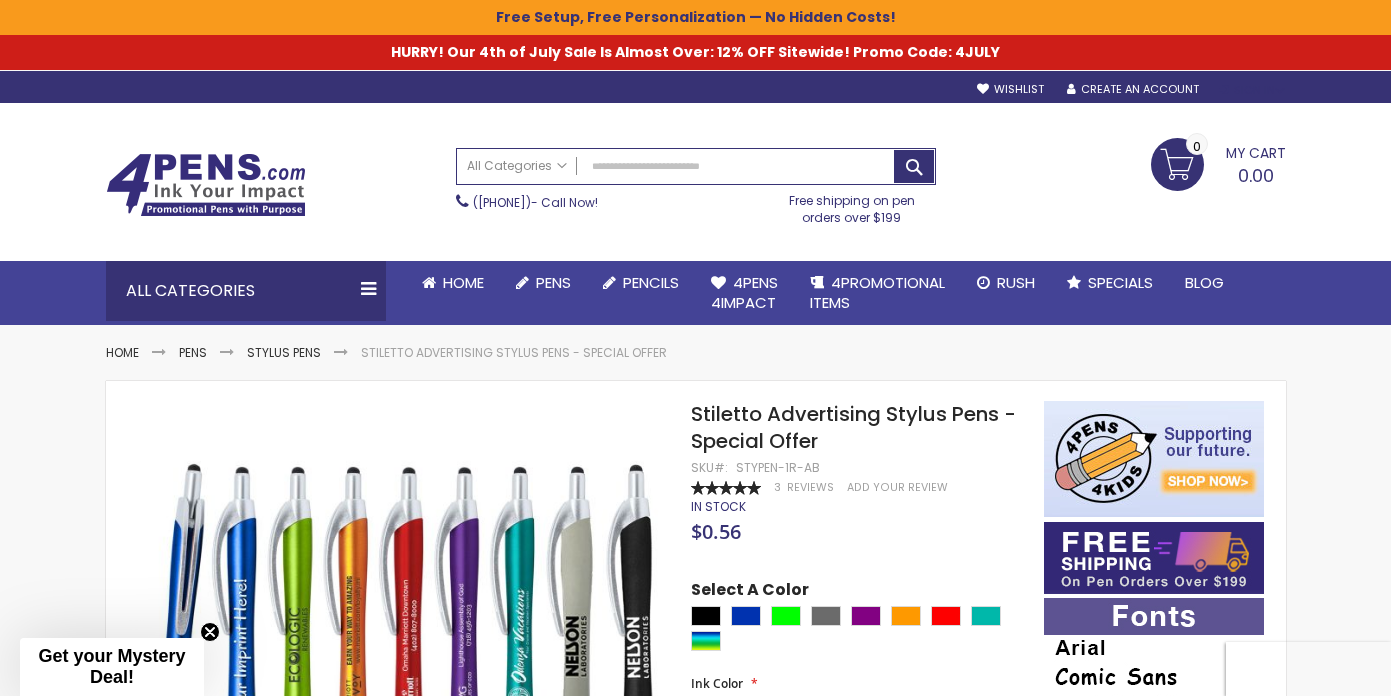 click on "Sign In" at bounding box center [1252, 90] 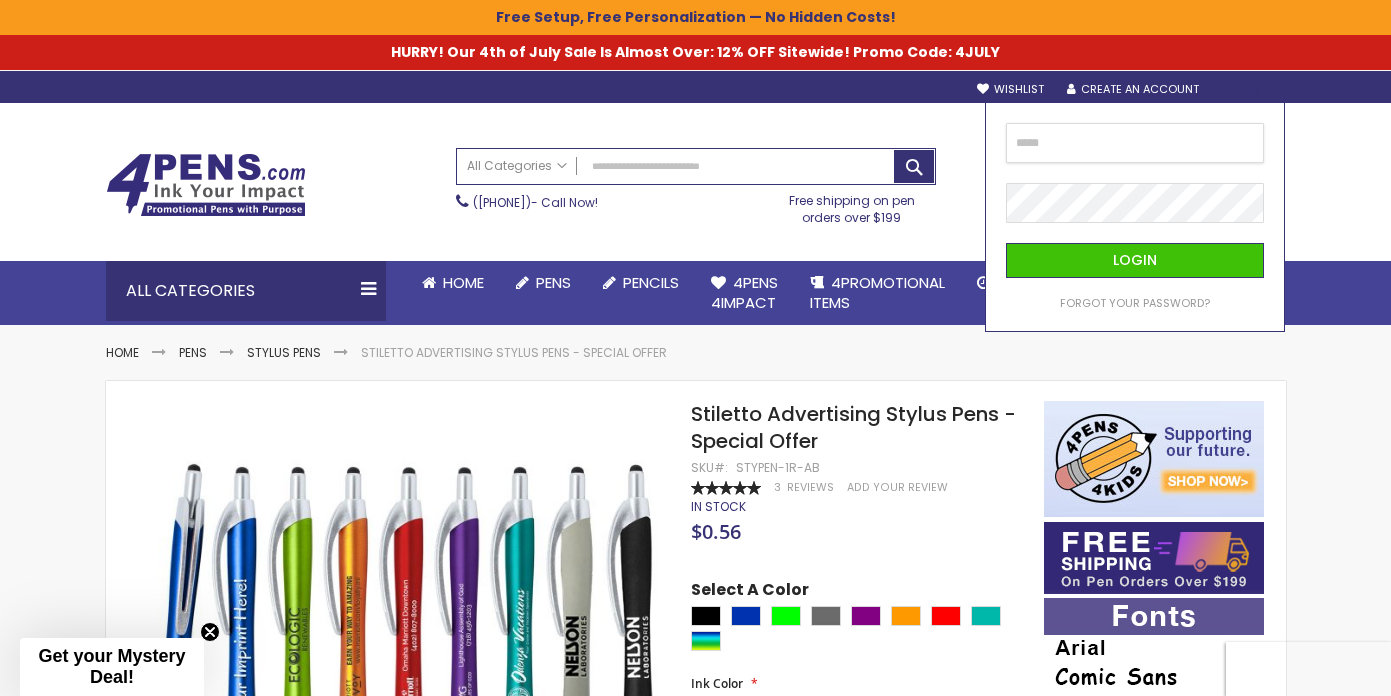 click at bounding box center (1135, 143) 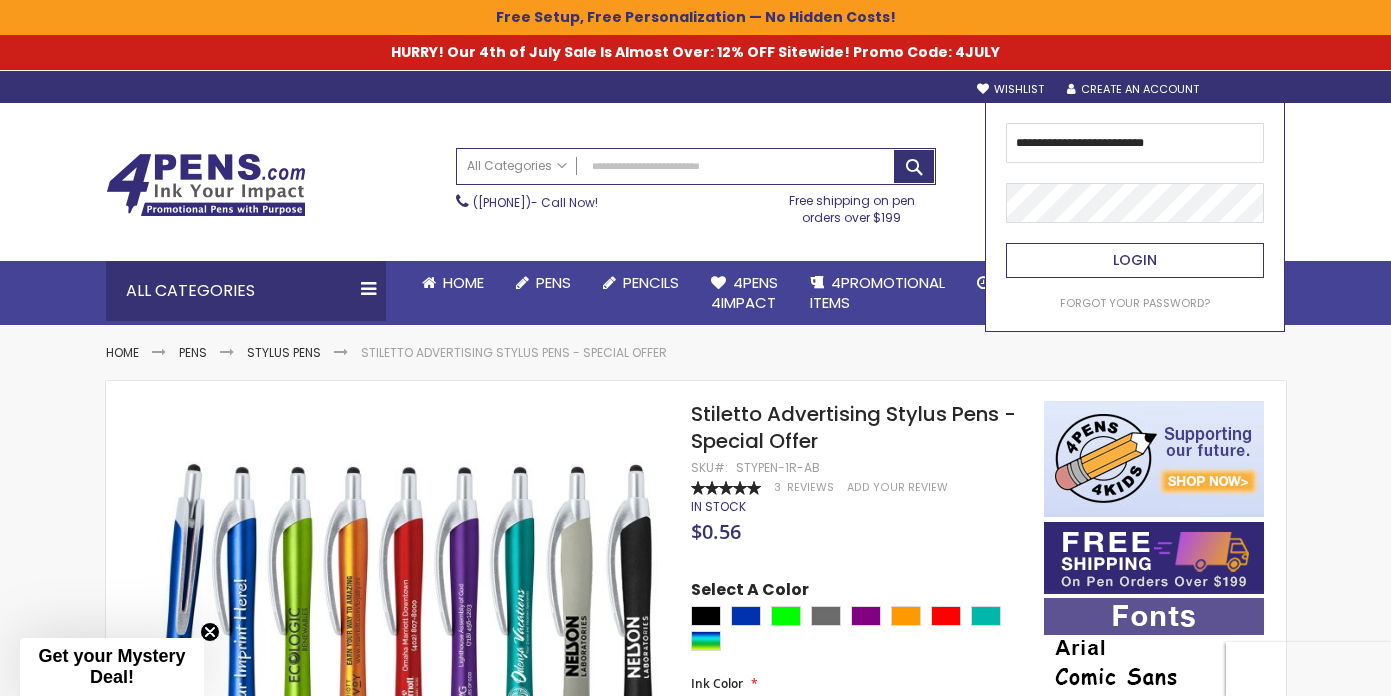 click on "Login" at bounding box center (1135, 260) 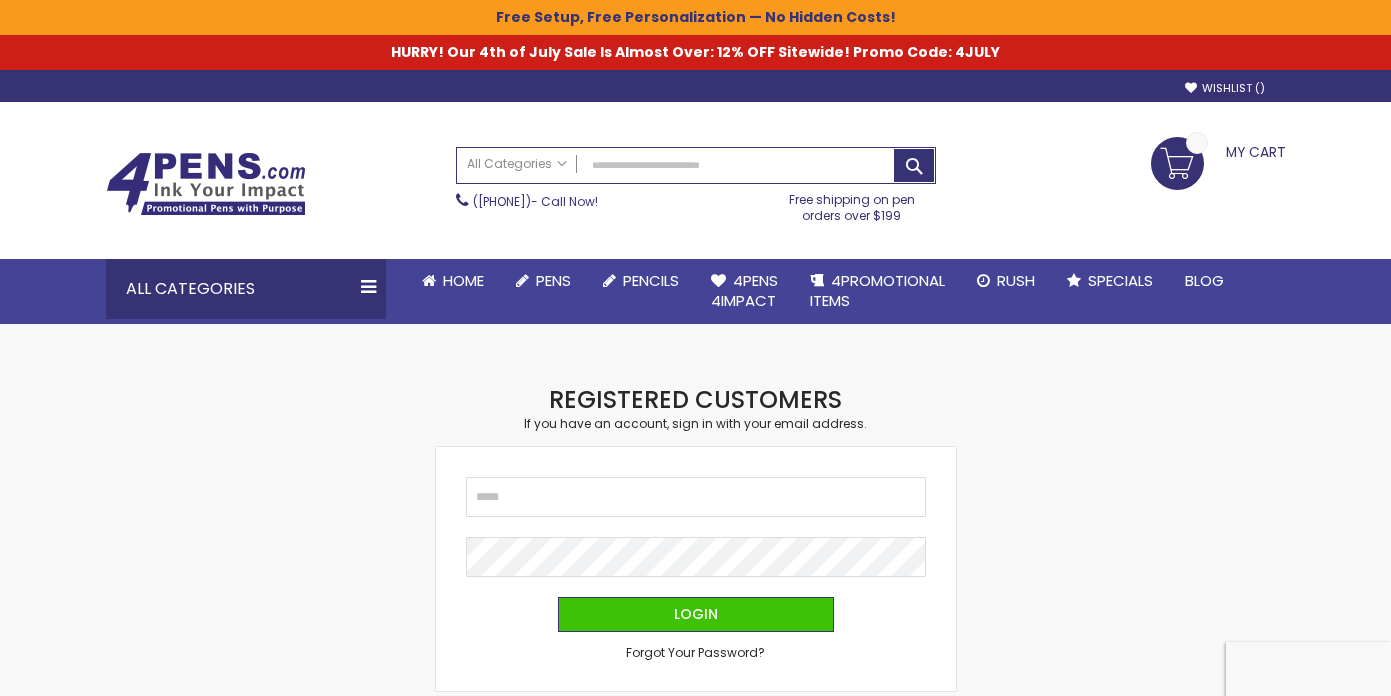 scroll, scrollTop: 0, scrollLeft: 0, axis: both 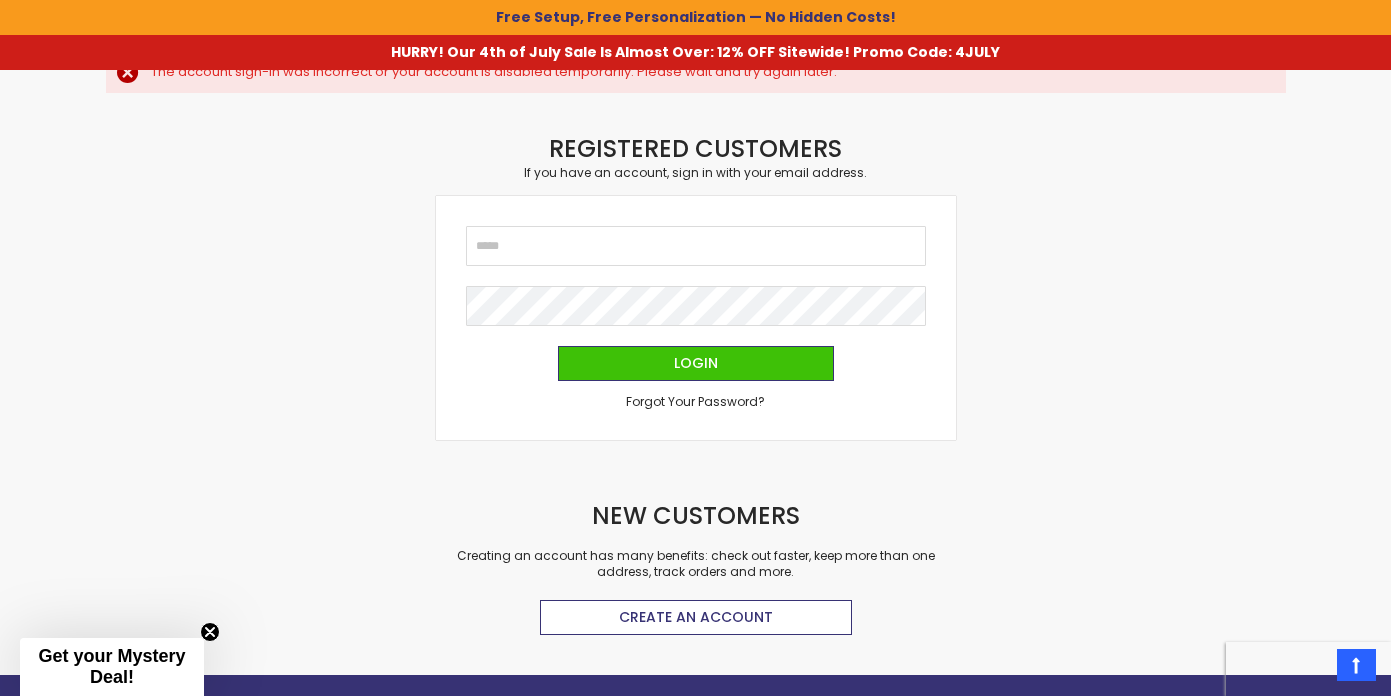 click on "Create an Account" at bounding box center (696, 617) 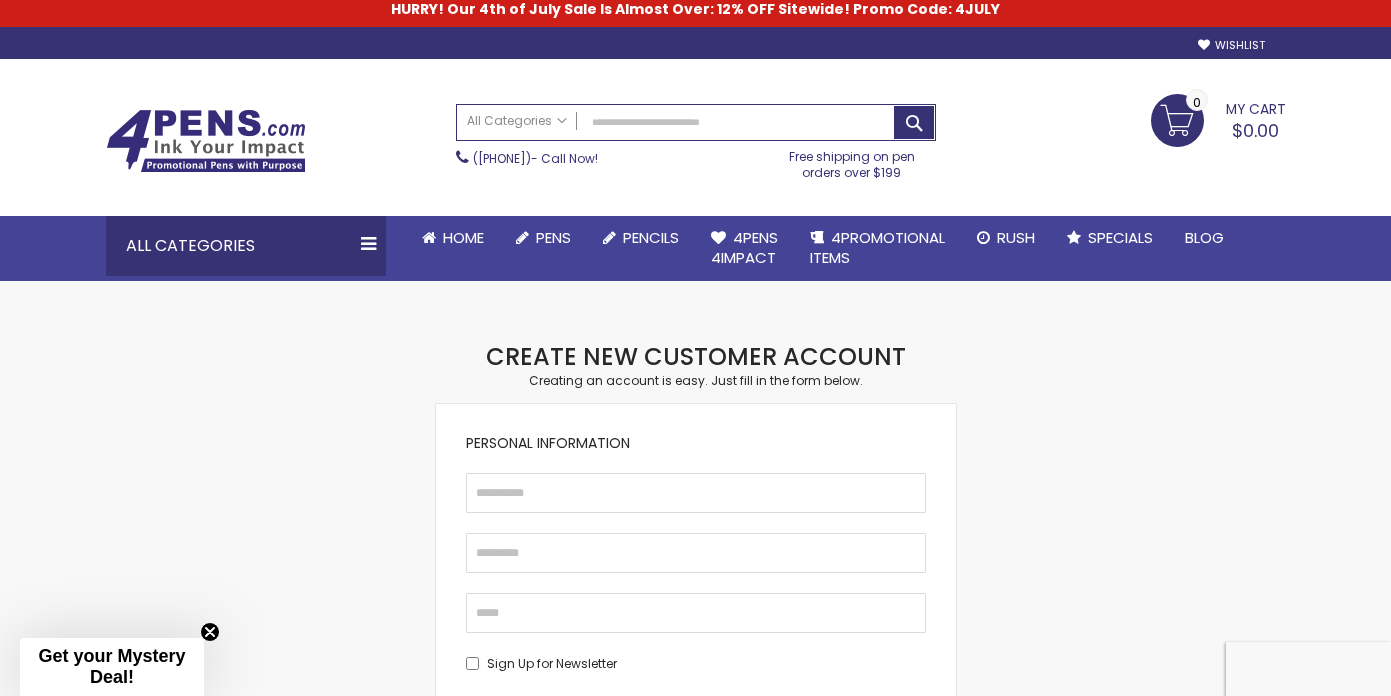 scroll, scrollTop: 108, scrollLeft: 0, axis: vertical 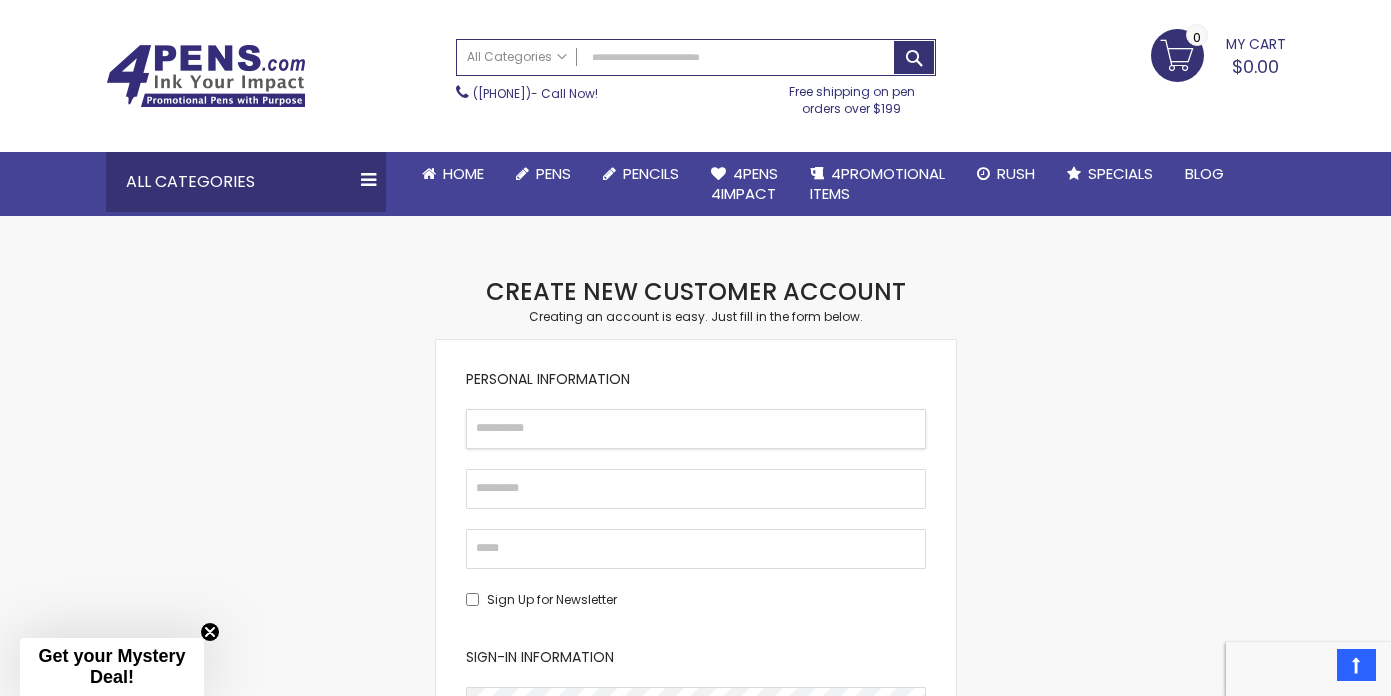 click on "First Name" at bounding box center [696, 429] 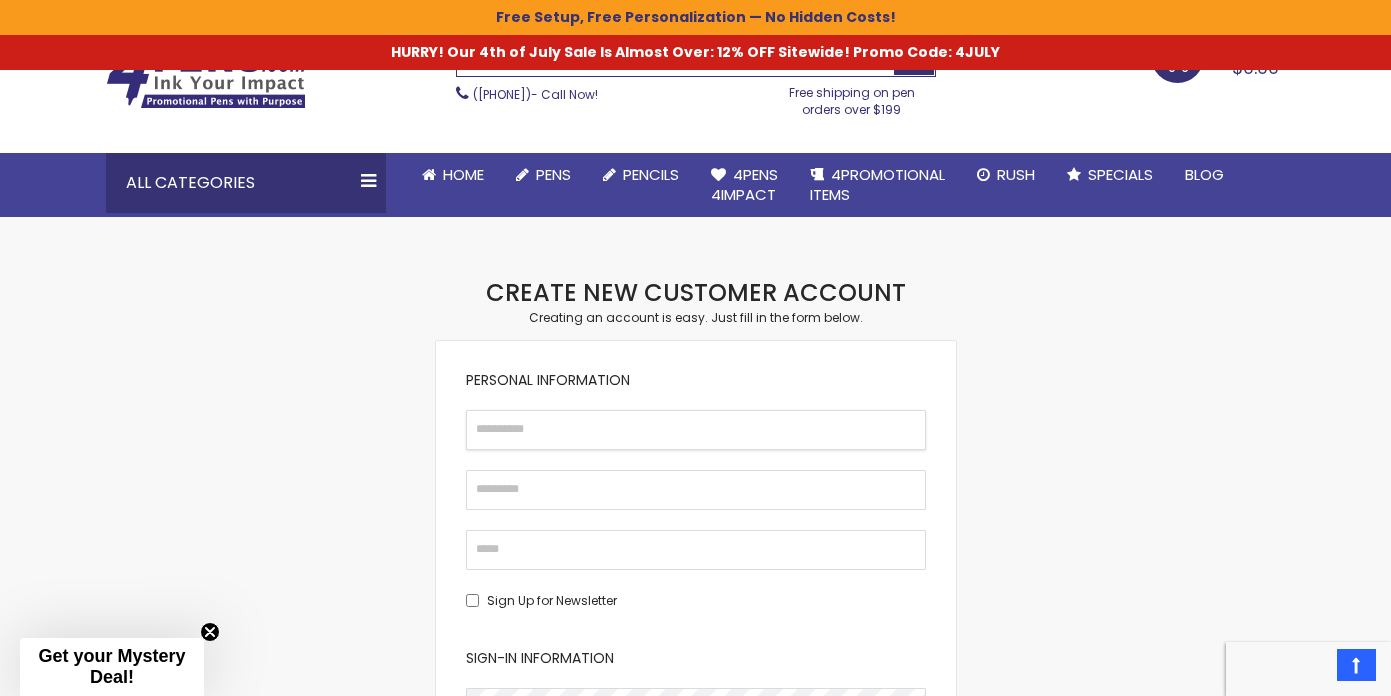 type on "*******" 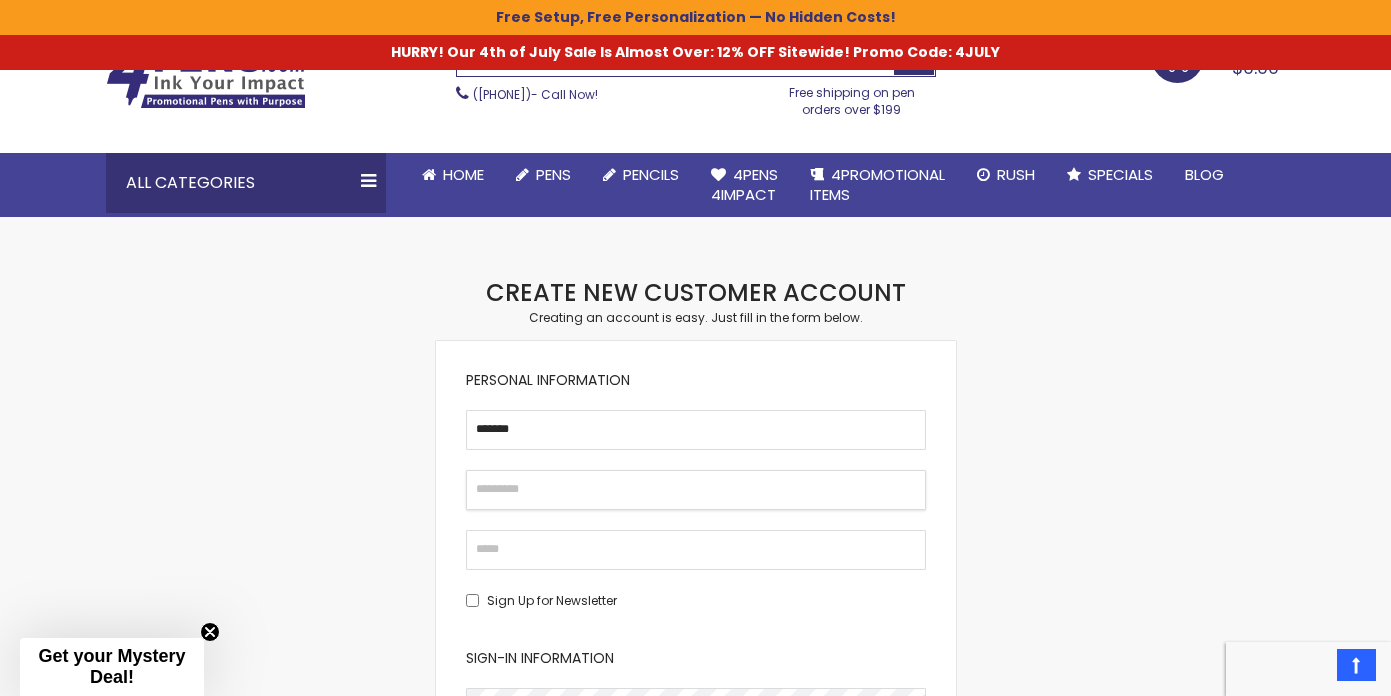 type on "********" 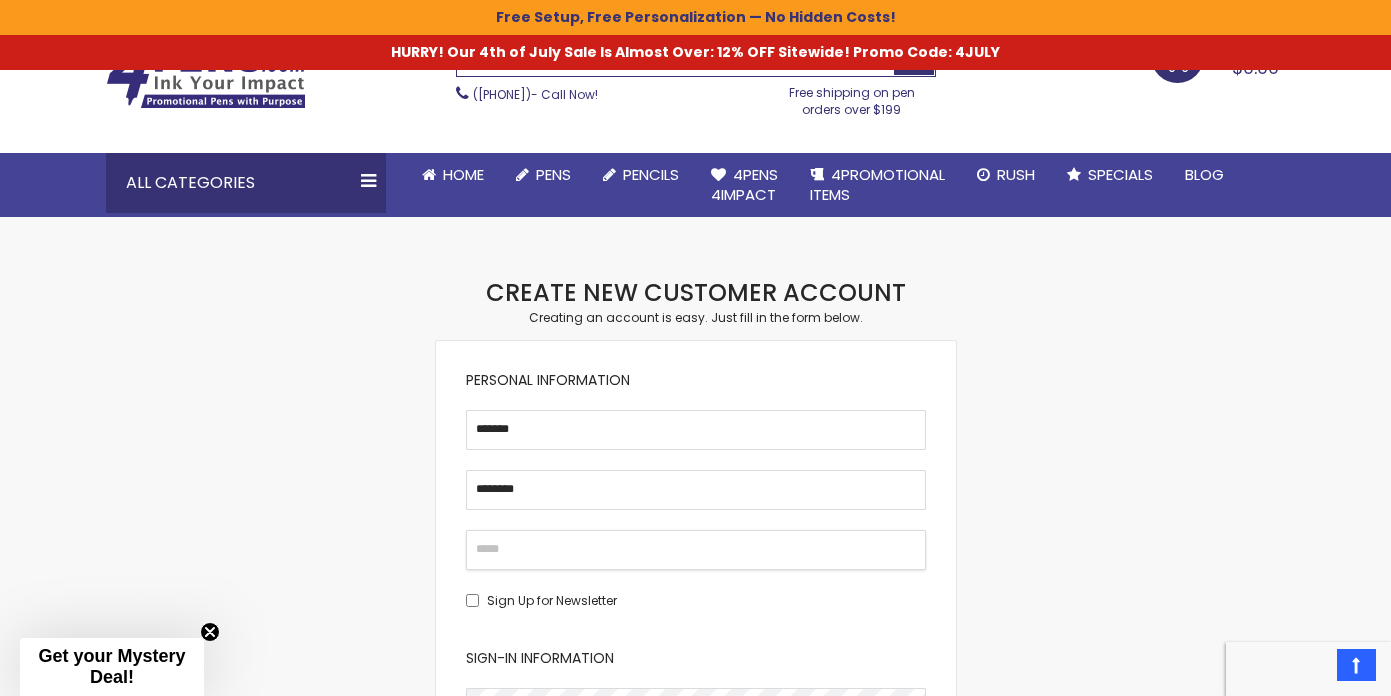 type on "**********" 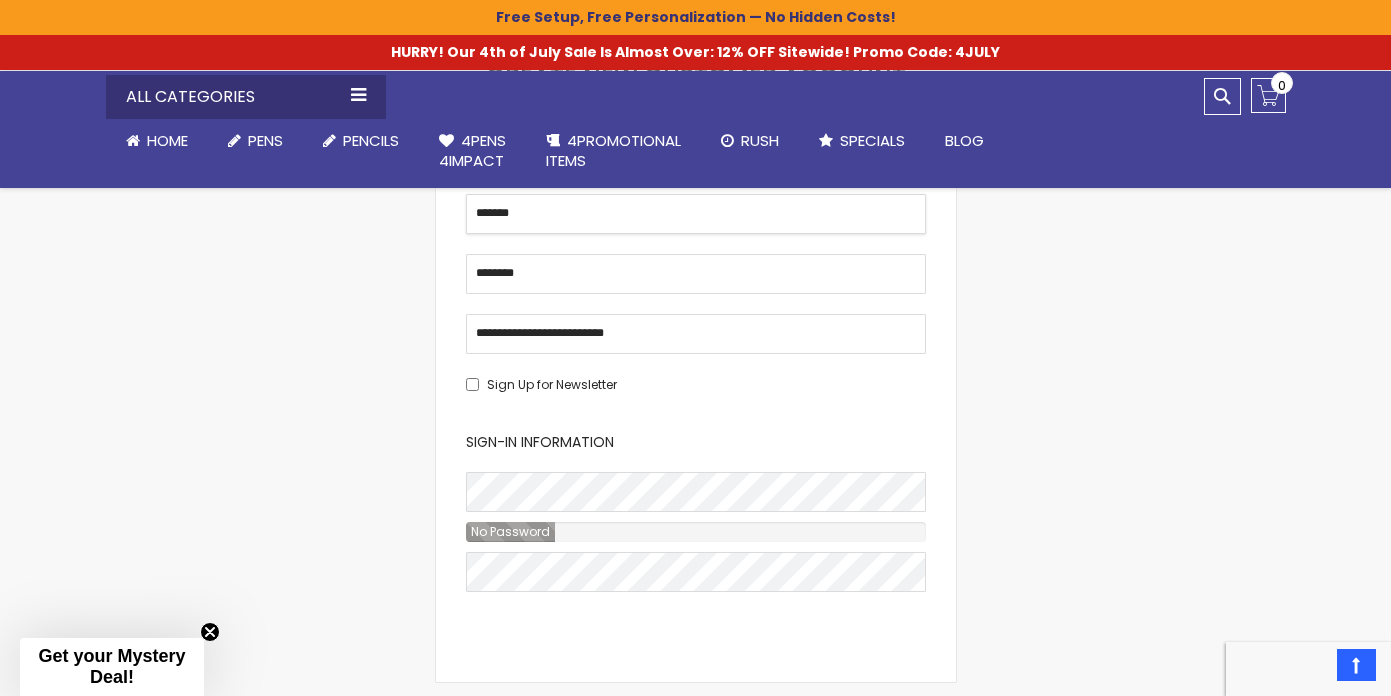 scroll, scrollTop: 369, scrollLeft: 0, axis: vertical 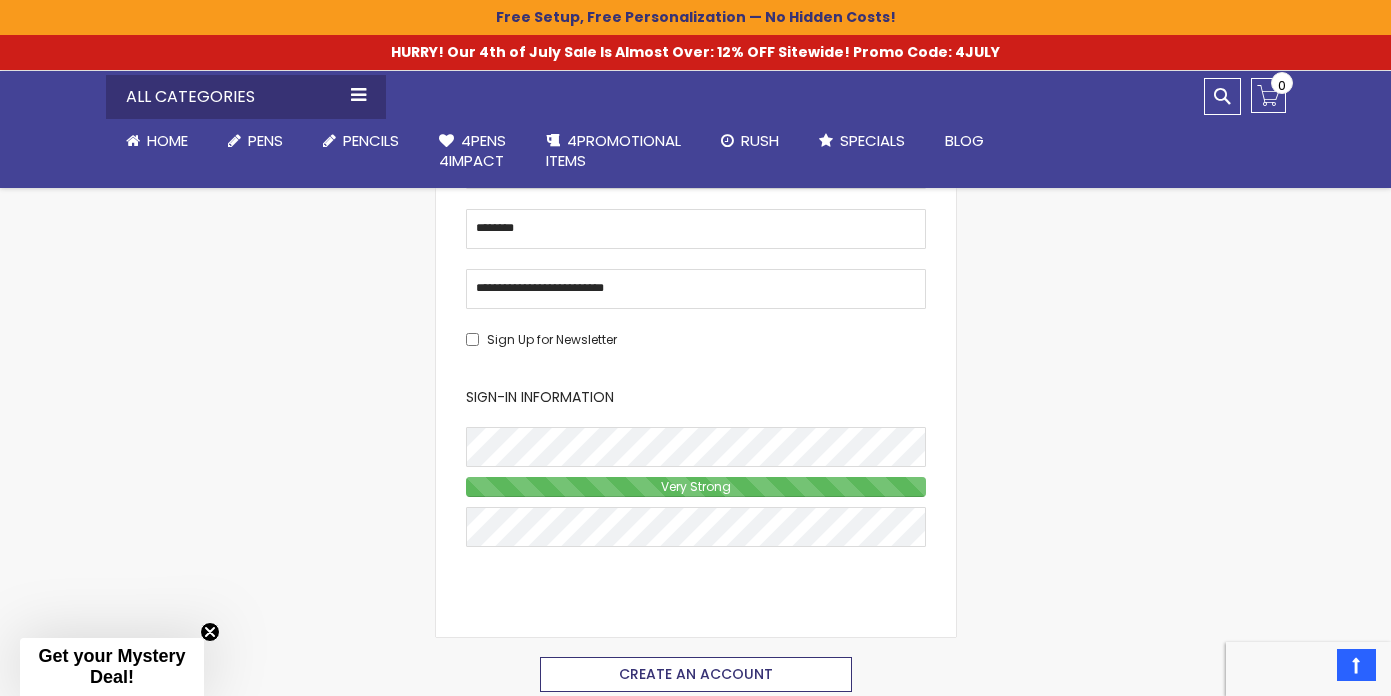 click on "Create an Account" at bounding box center [696, 674] 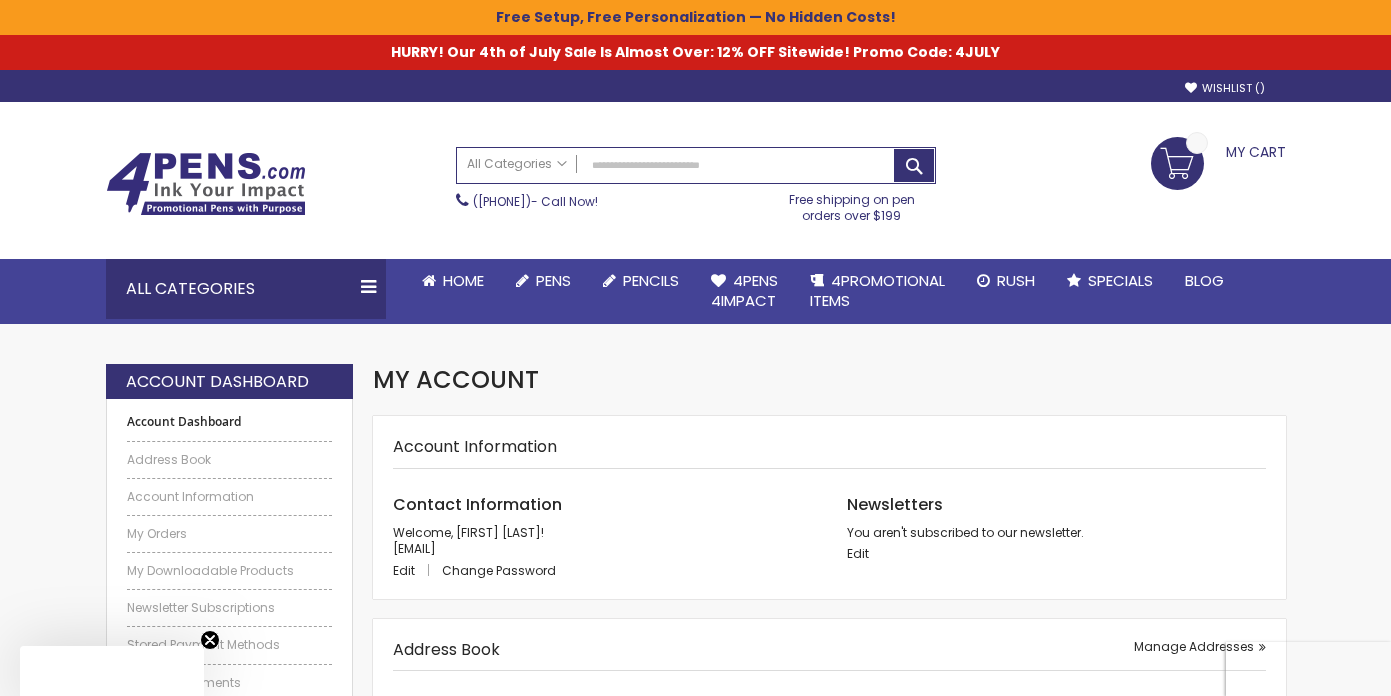 scroll, scrollTop: 0, scrollLeft: 0, axis: both 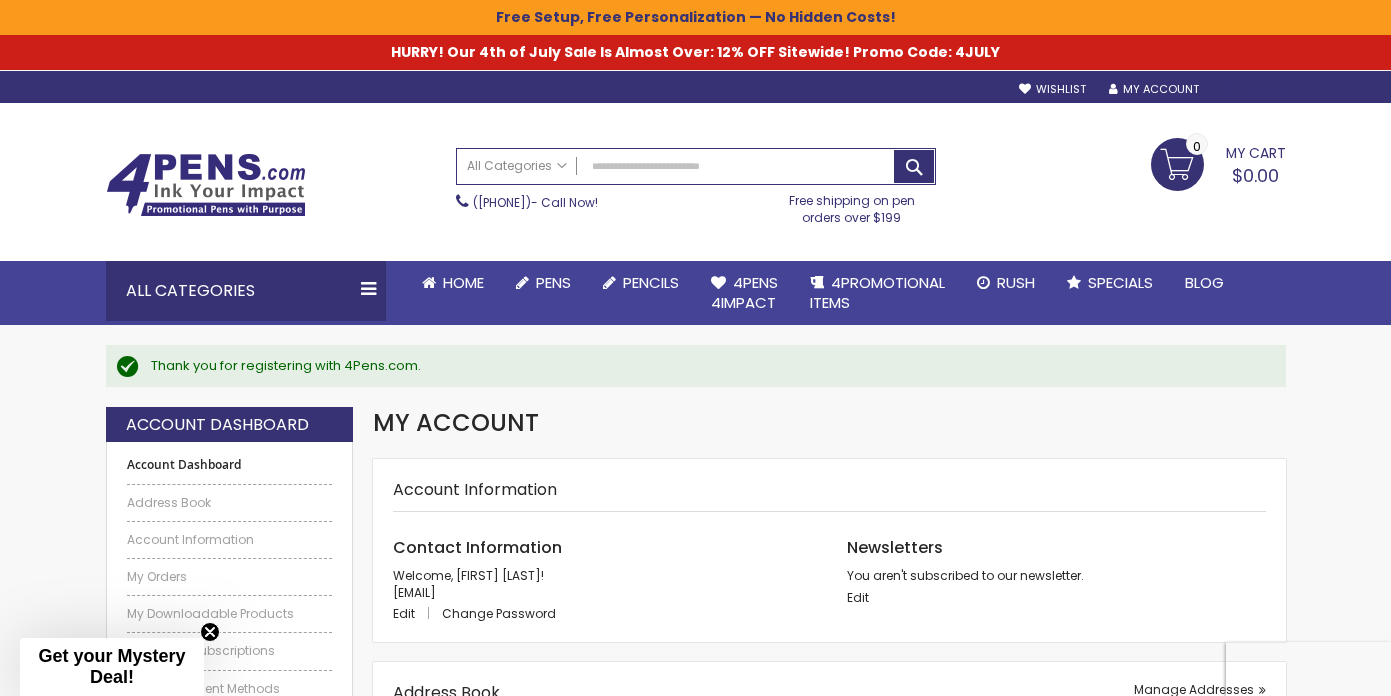 type on "**********" 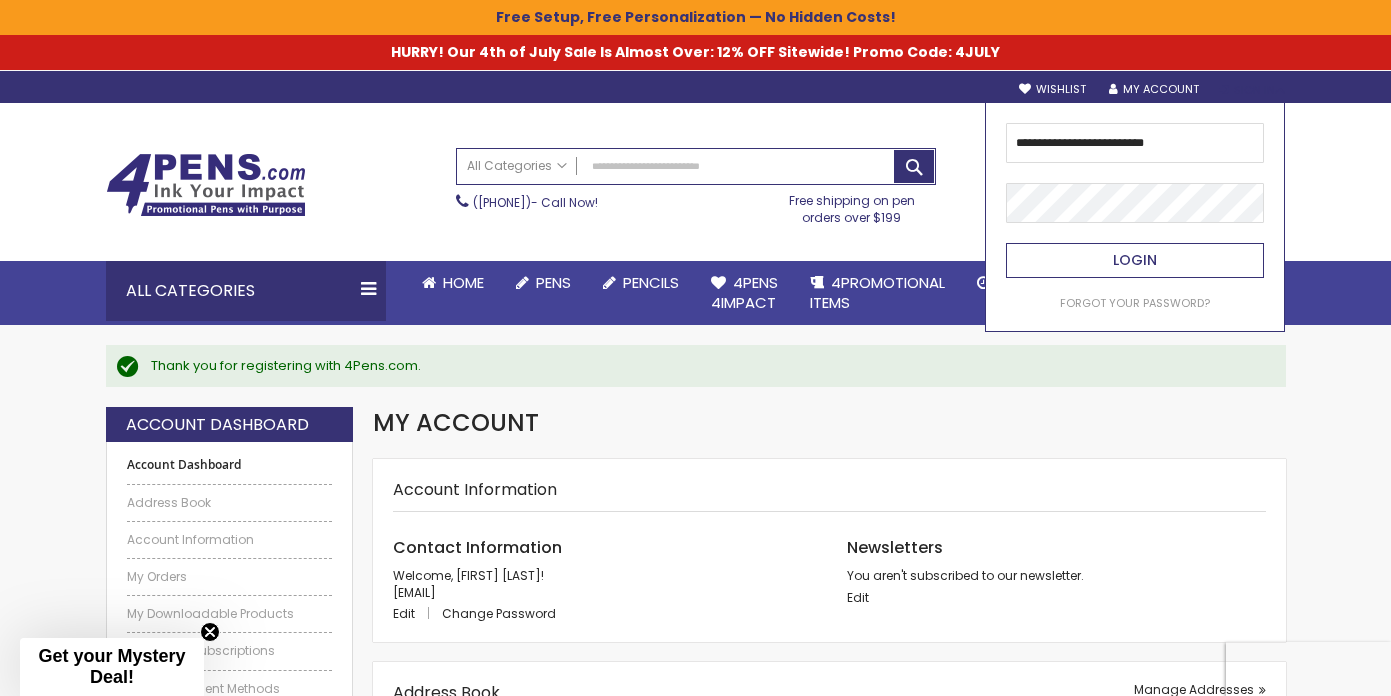 click on "Login" at bounding box center [1135, 260] 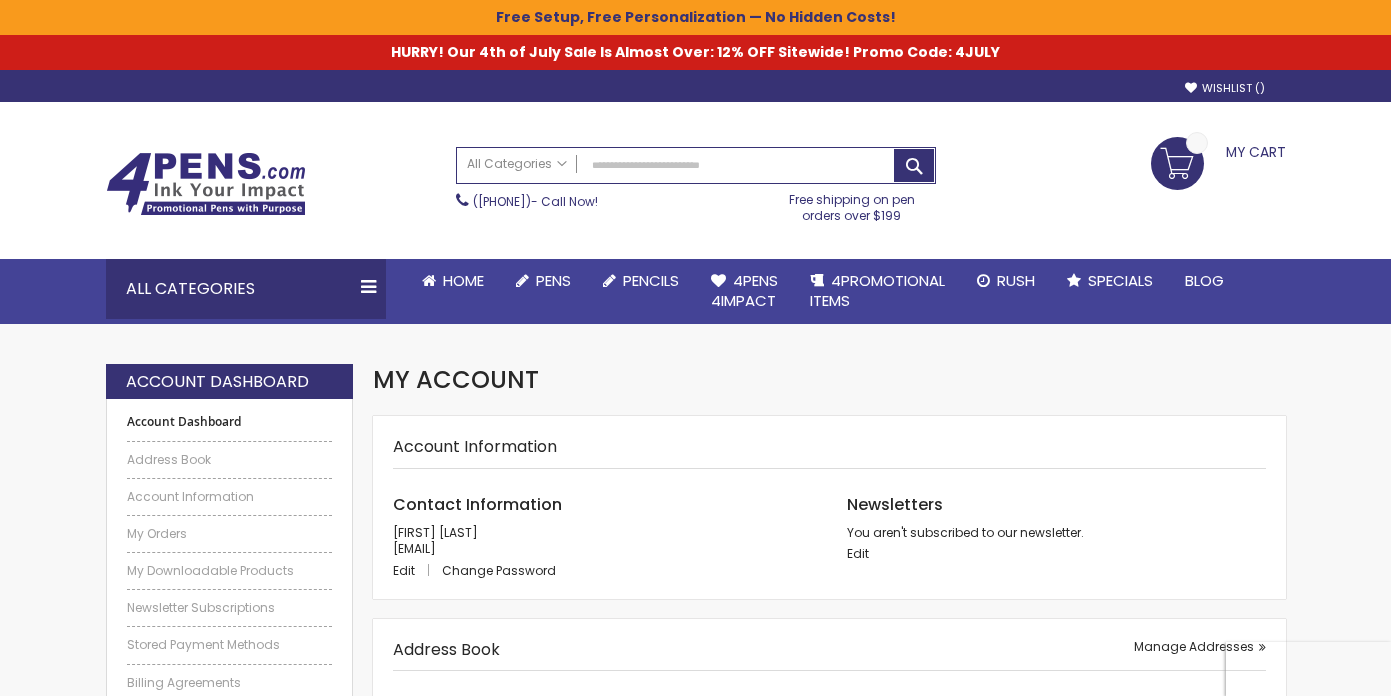 scroll, scrollTop: 0, scrollLeft: 0, axis: both 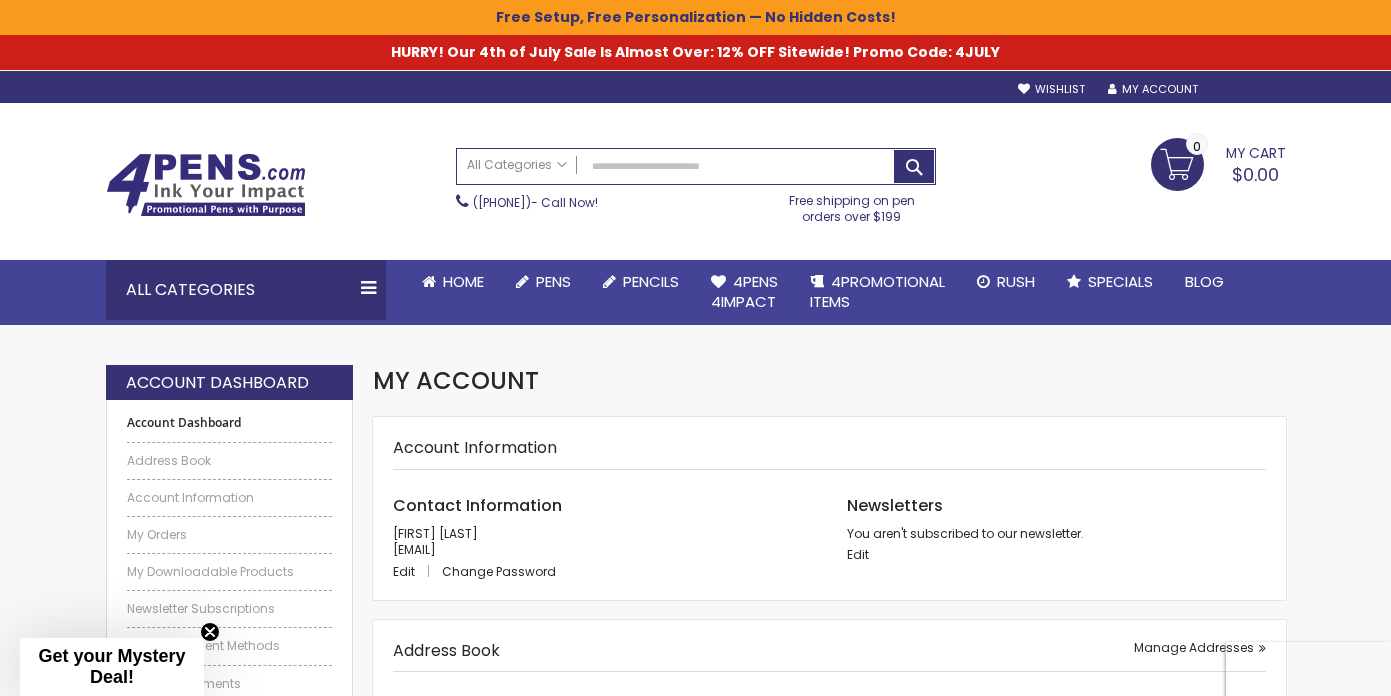 click on "Sign Out" at bounding box center [1251, 89] 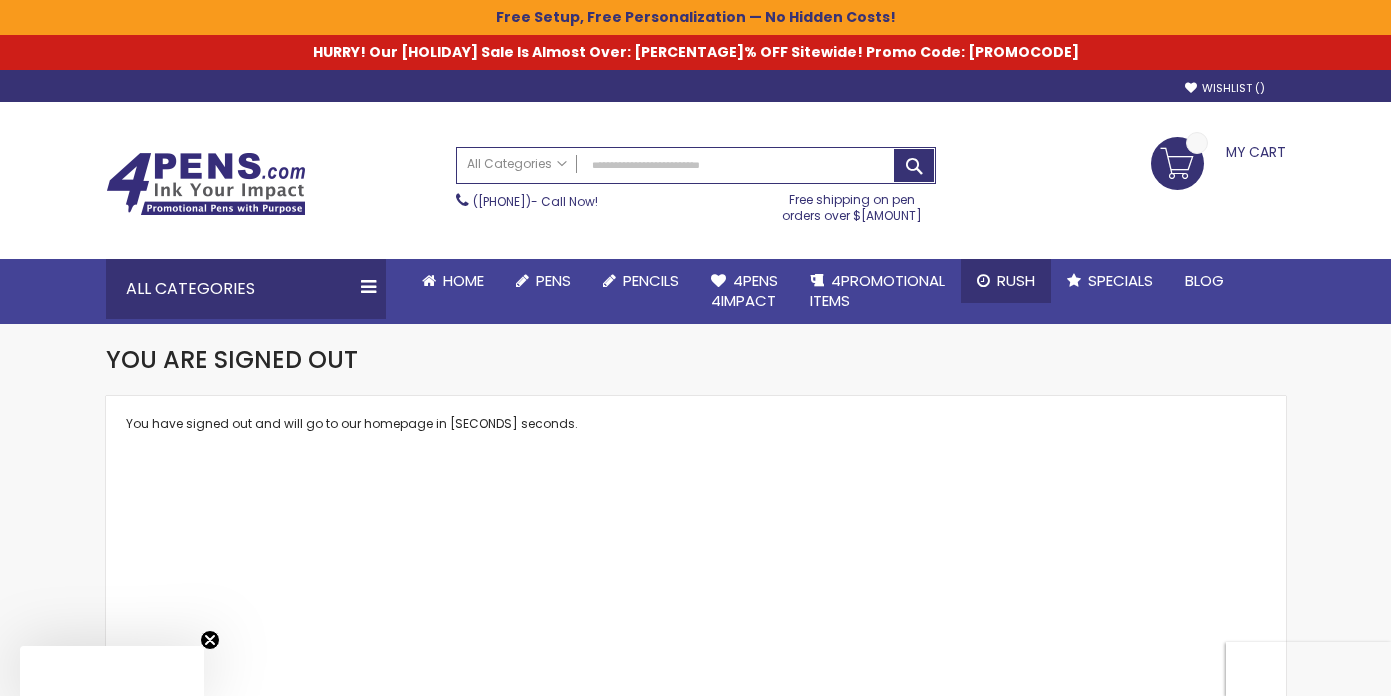 scroll, scrollTop: 0, scrollLeft: 0, axis: both 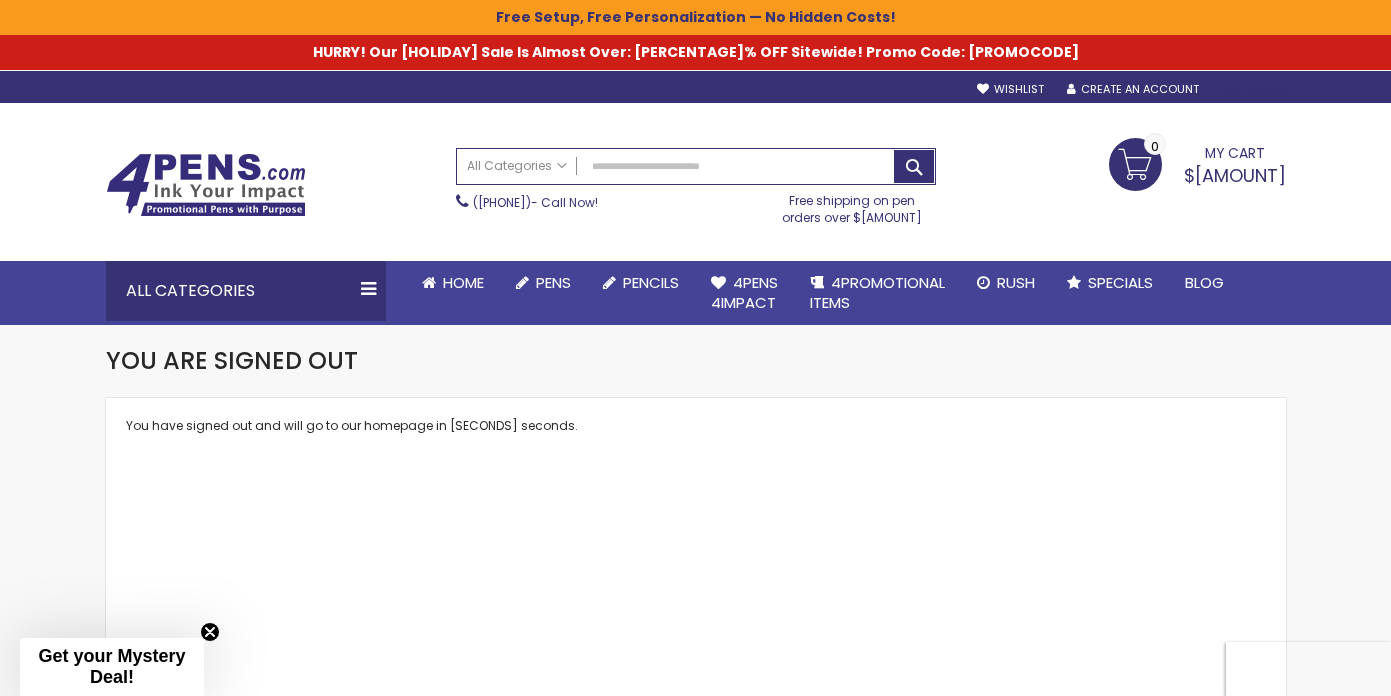 type on "**********" 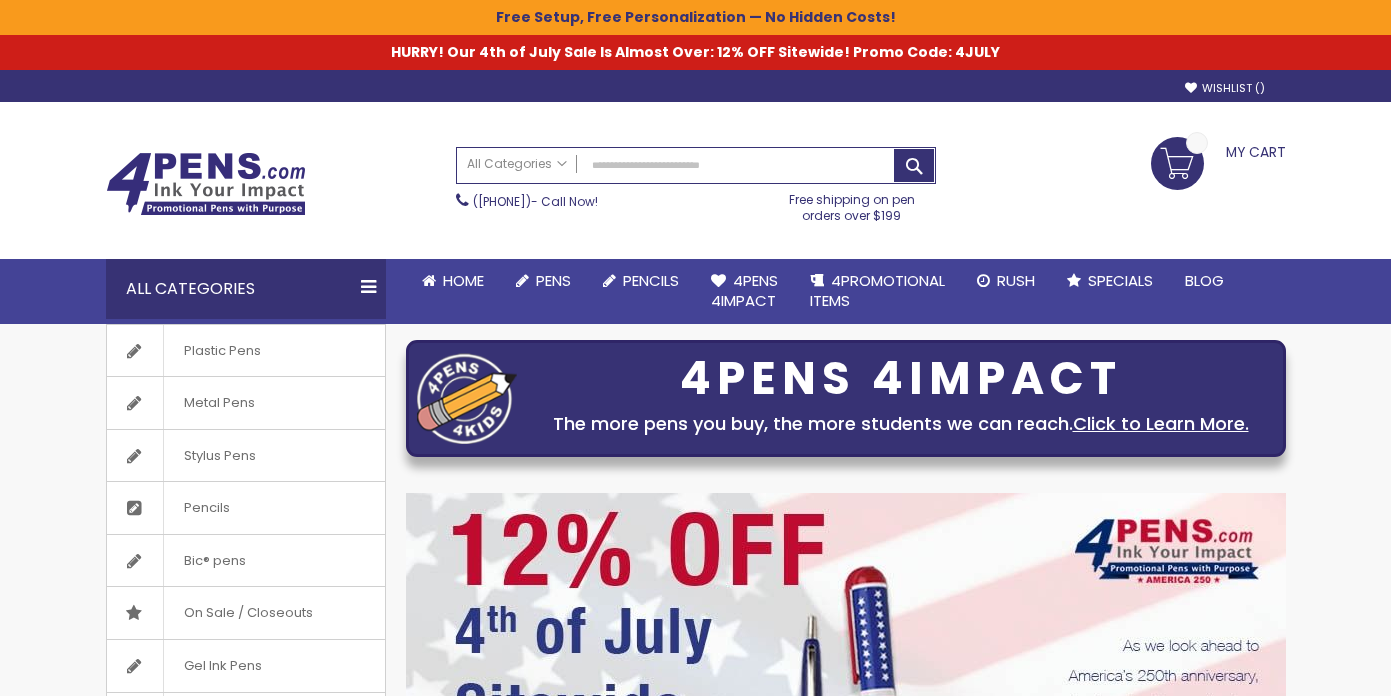 scroll, scrollTop: 0, scrollLeft: 0, axis: both 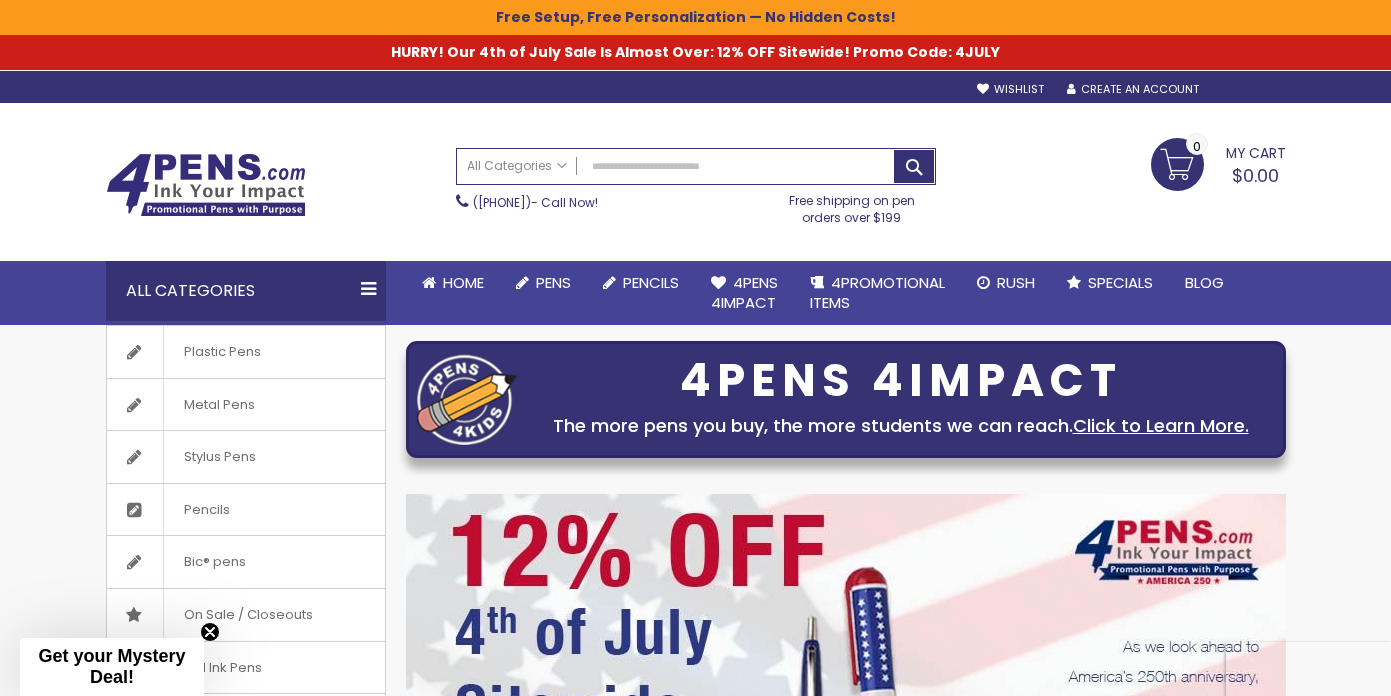 type on "**********" 